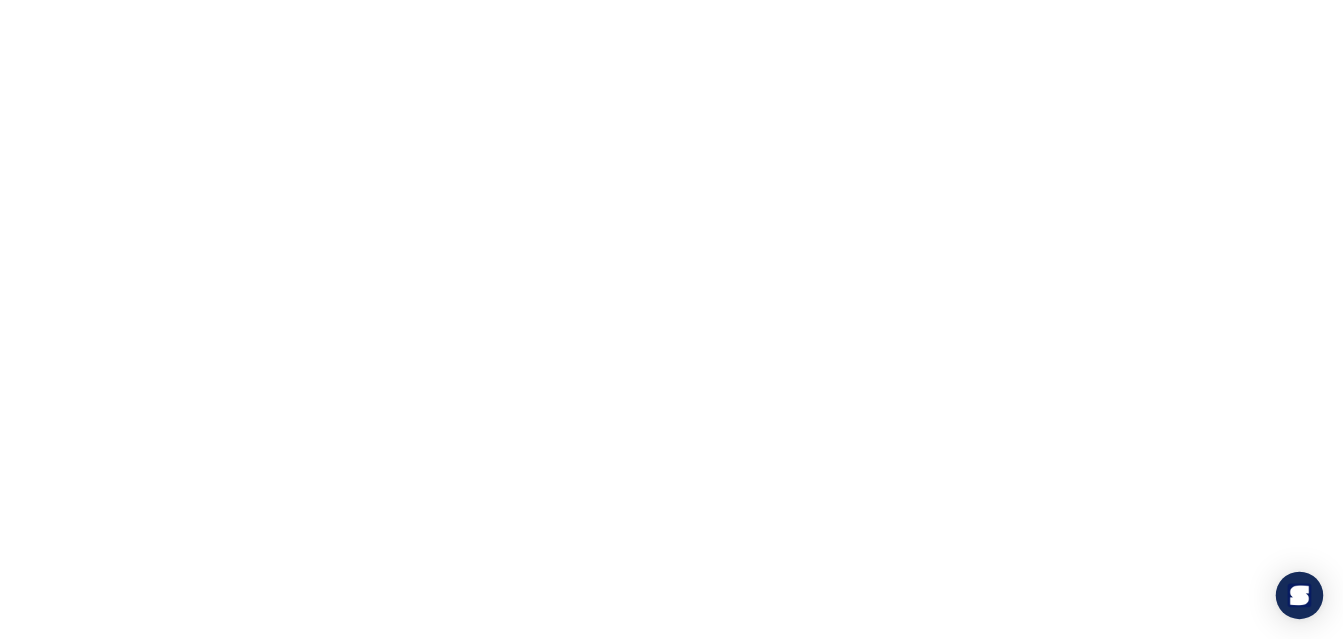 scroll, scrollTop: 0, scrollLeft: 0, axis: both 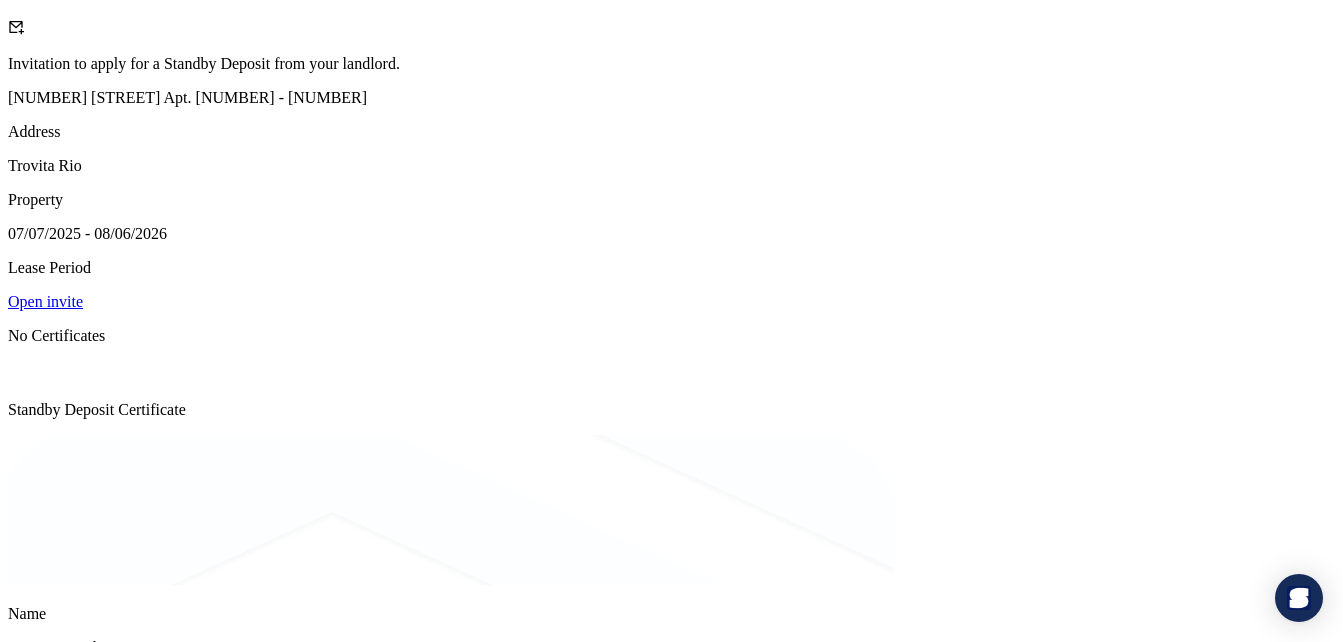 click on "Open invite" at bounding box center [45, 301] 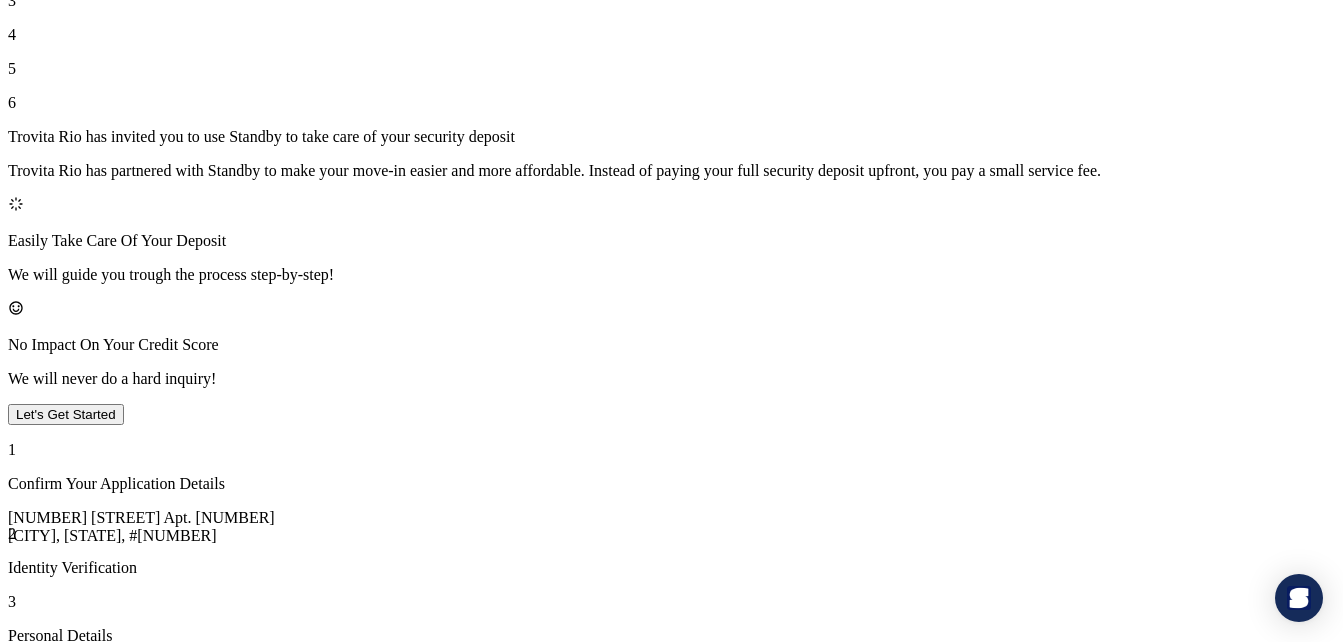 scroll, scrollTop: 161, scrollLeft: 0, axis: vertical 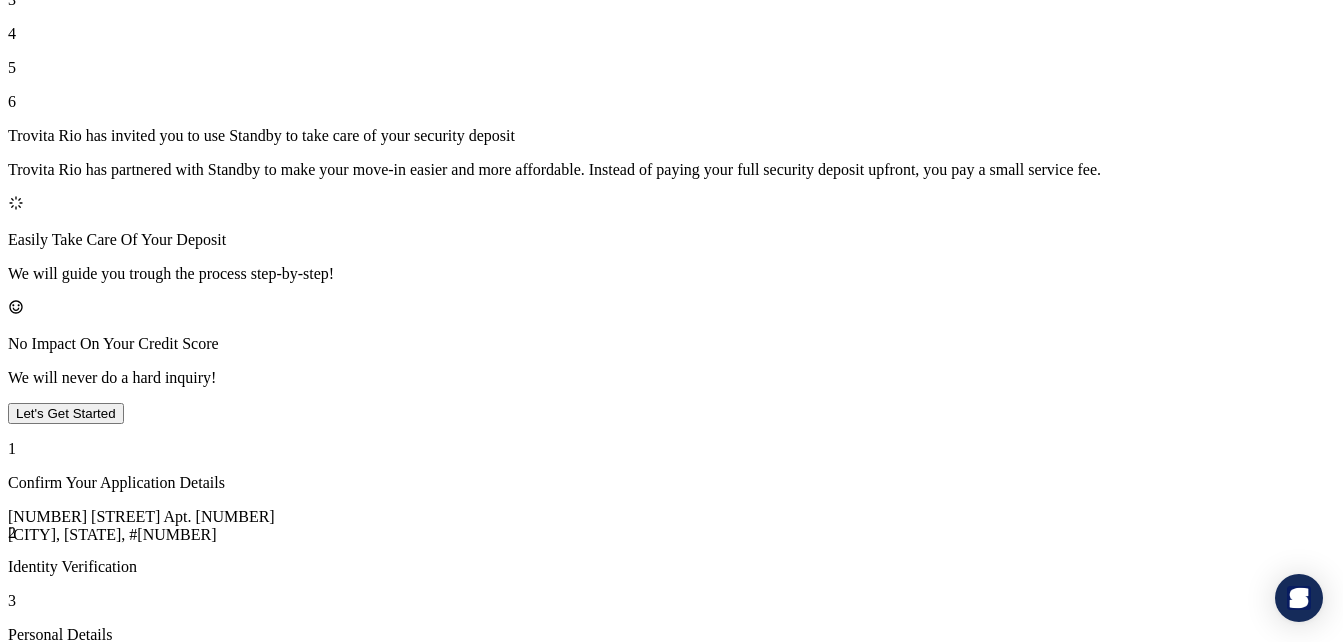 click on "Let's Get Started" at bounding box center [66, 413] 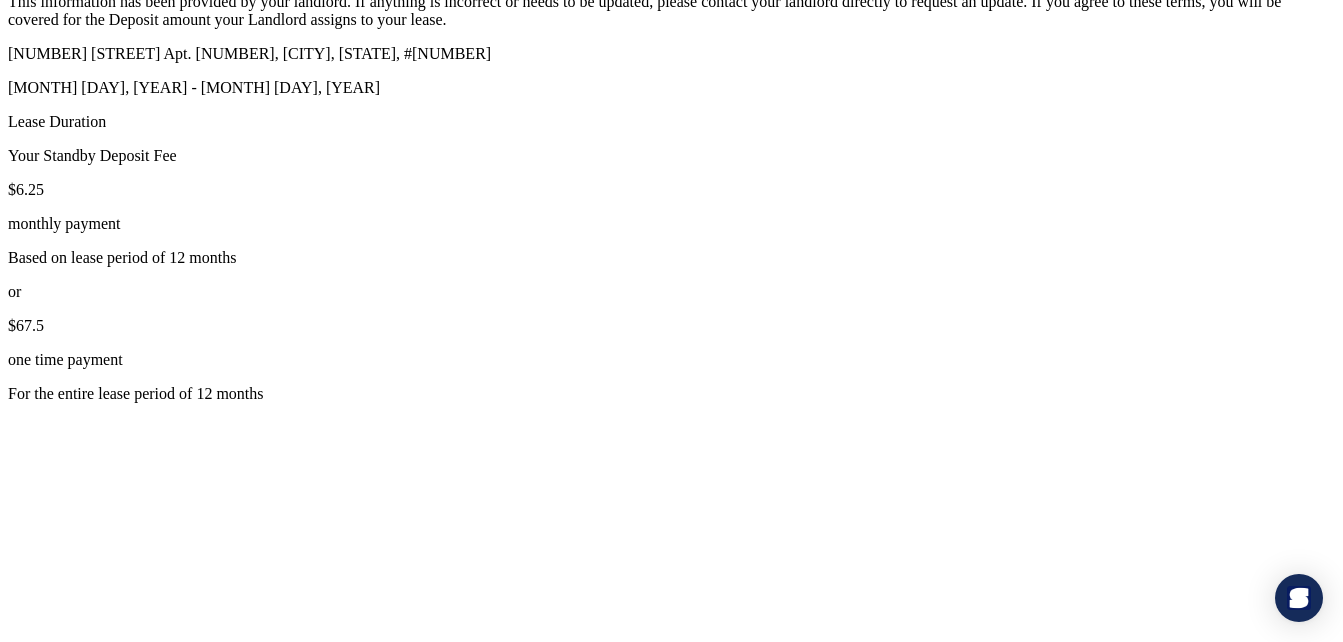 scroll, scrollTop: 333, scrollLeft: 0, axis: vertical 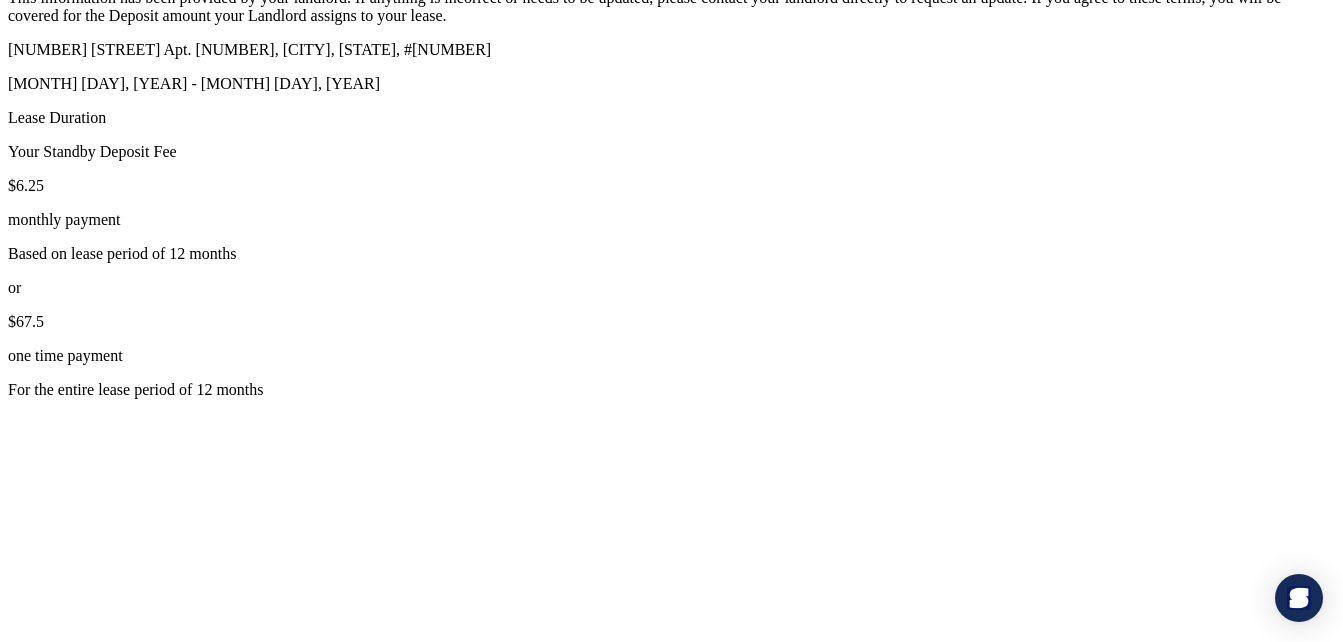 click on "monthly payment" at bounding box center [671, 220] 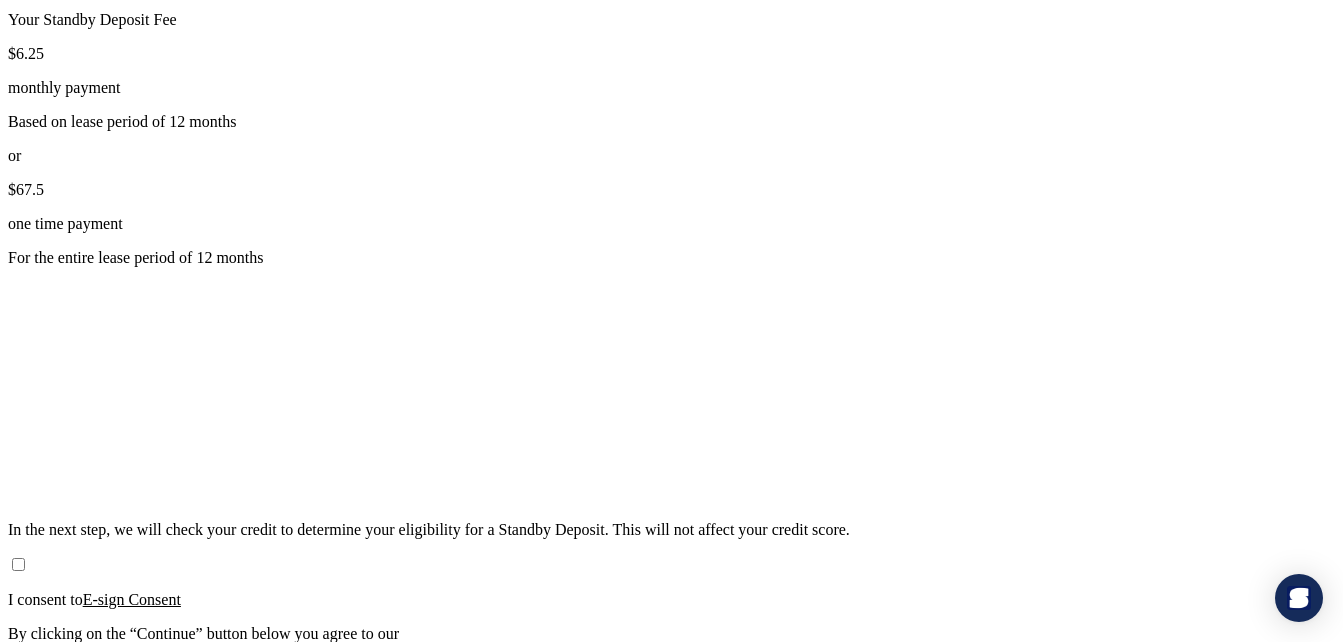 scroll, scrollTop: 466, scrollLeft: 0, axis: vertical 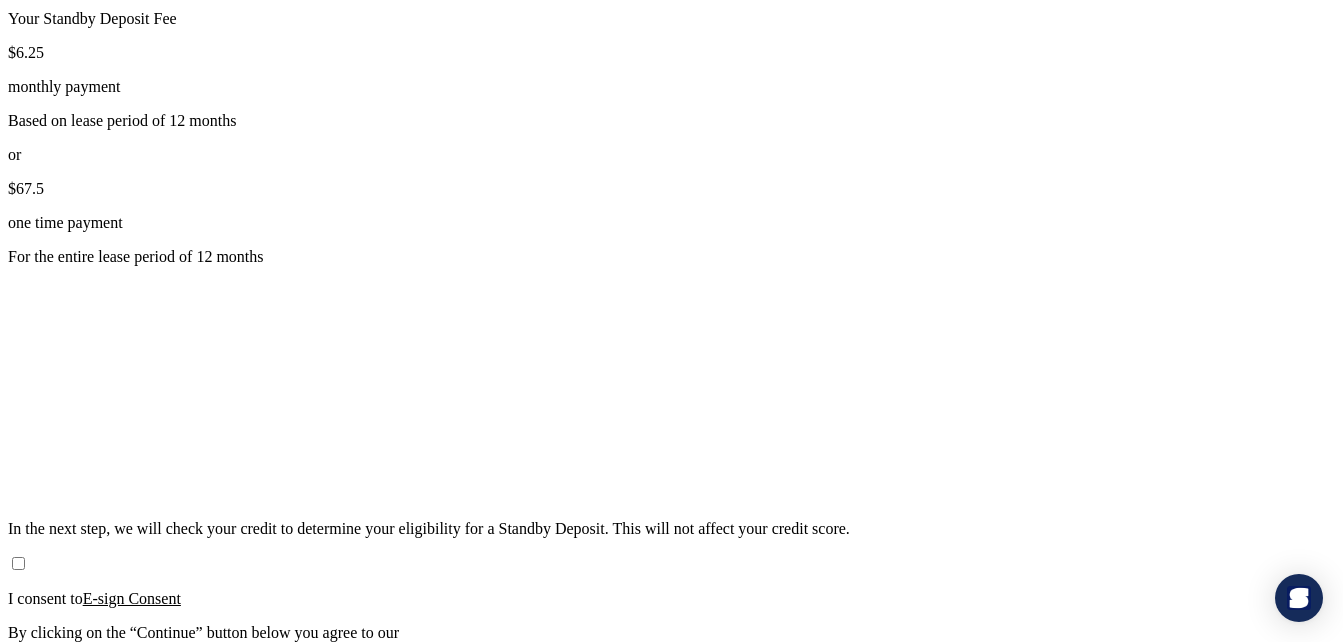 click on "Continue" at bounding box center [42, 686] 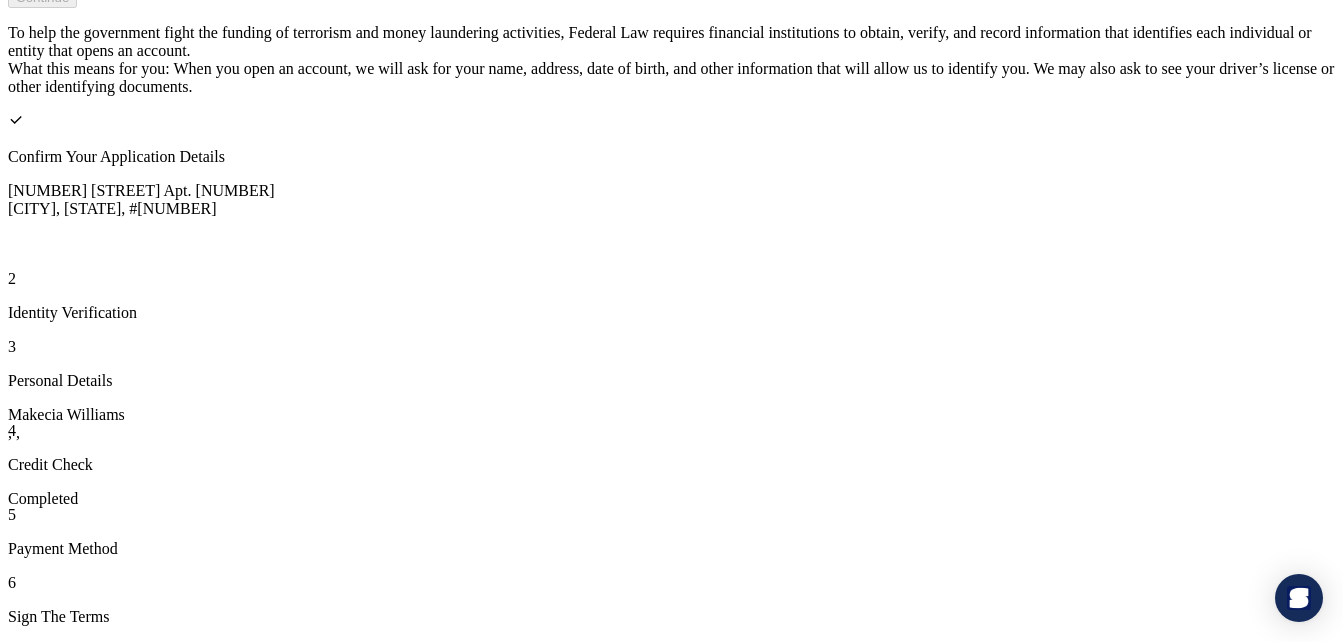 scroll, scrollTop: 114, scrollLeft: 0, axis: vertical 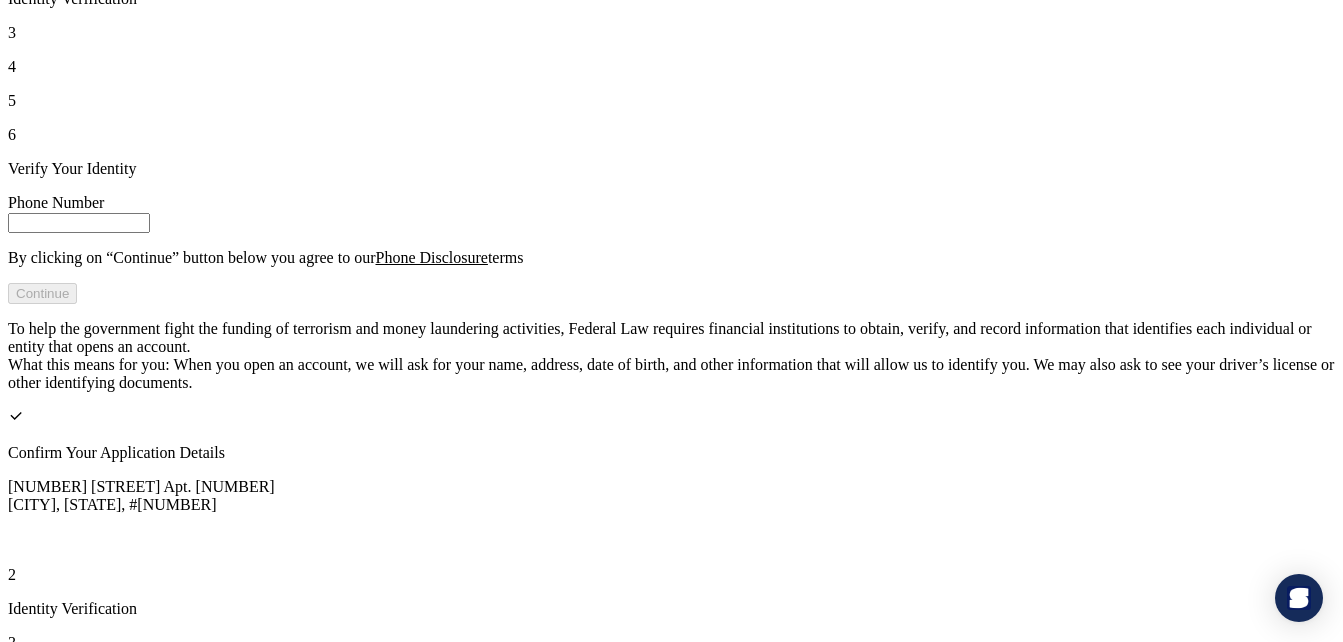 click at bounding box center (79, 223) 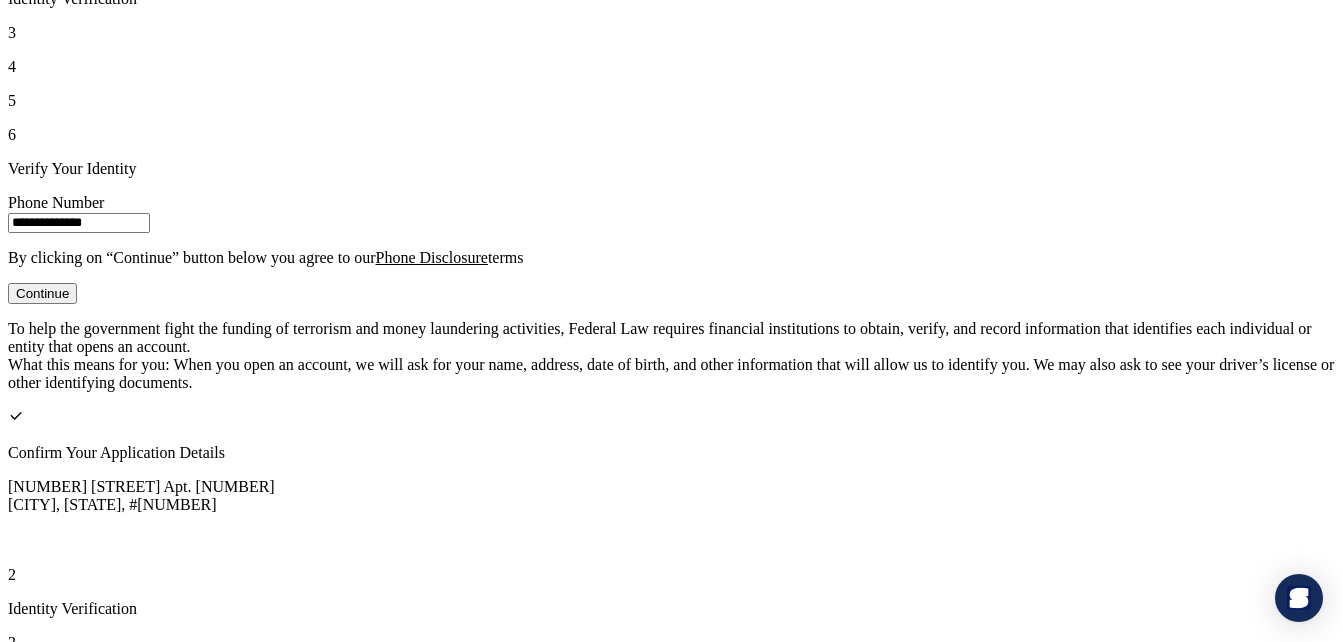 type on "**********" 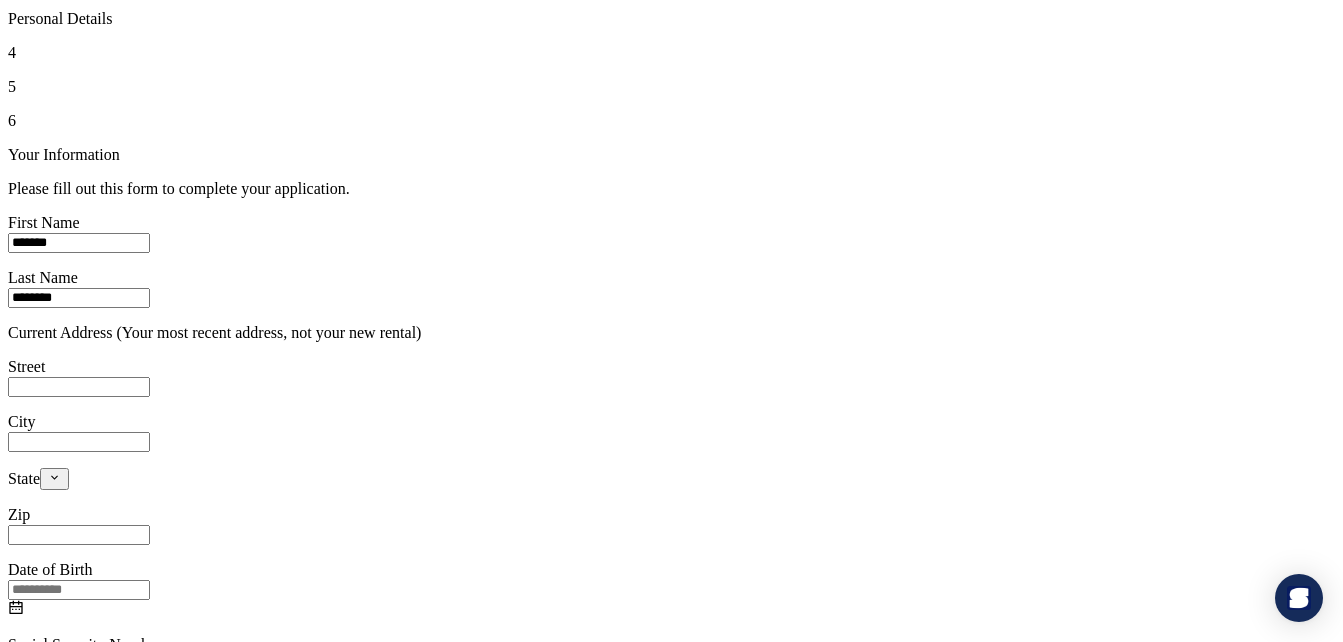 drag, startPoint x: 194, startPoint y: 316, endPoint x: 663, endPoint y: 97, distance: 517.6118 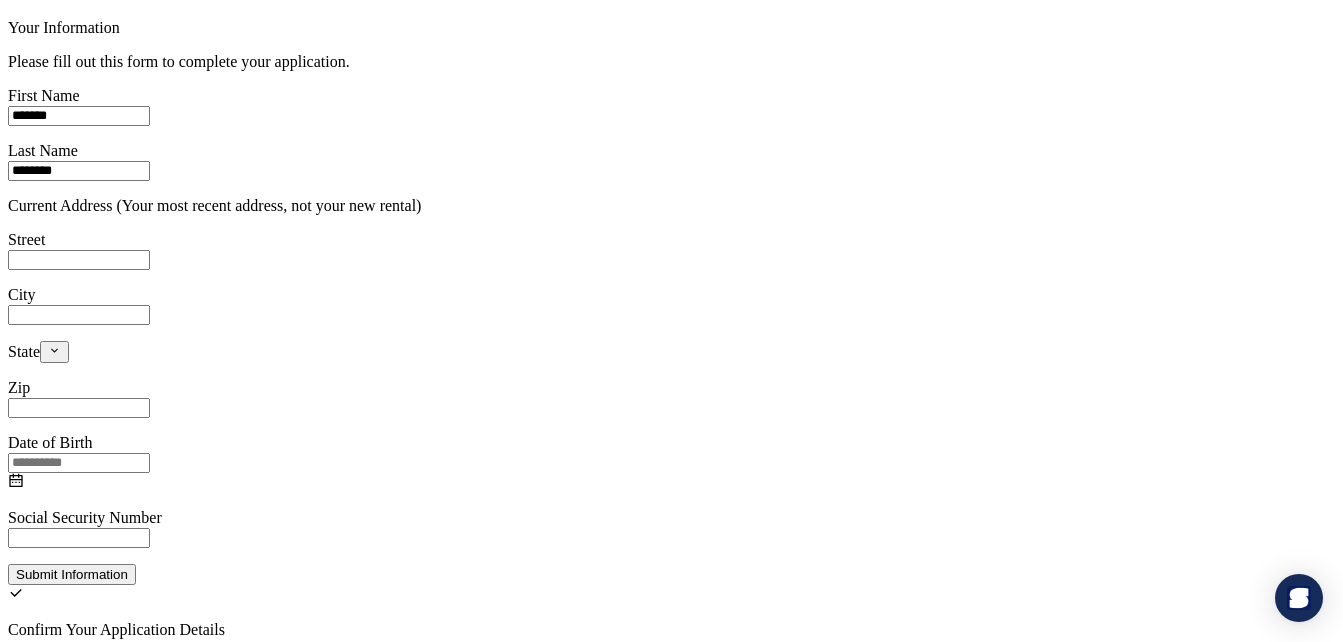 scroll, scrollTop: 242, scrollLeft: 0, axis: vertical 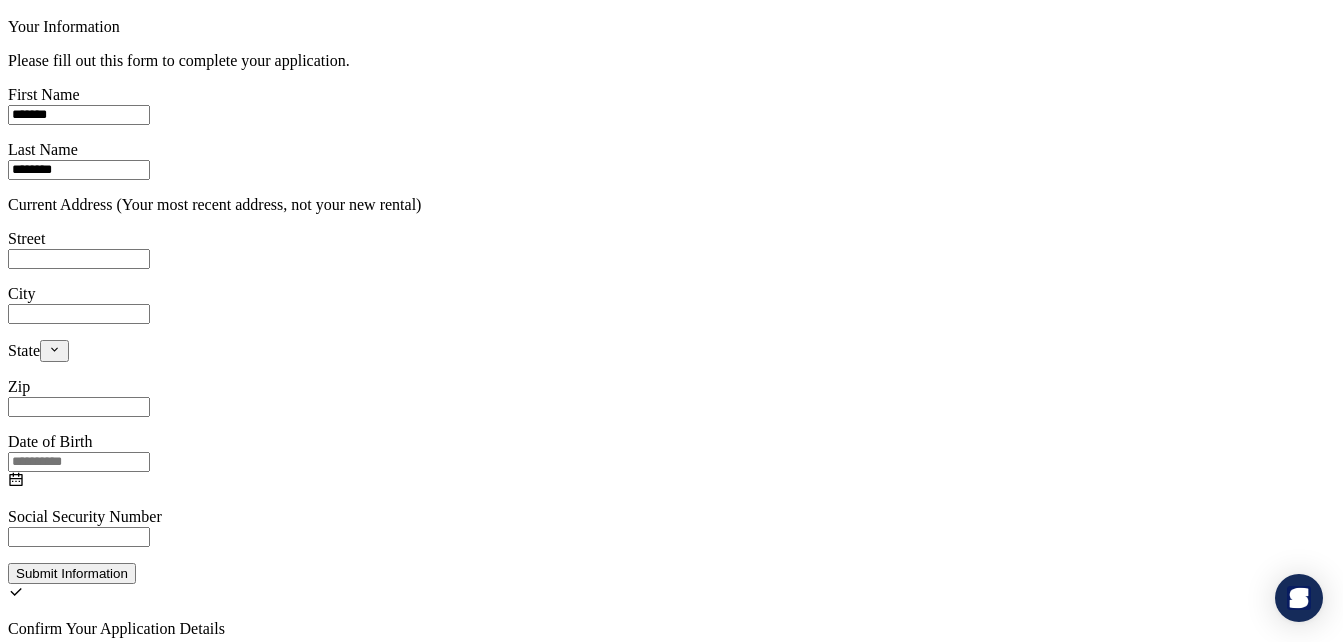 click on "Street" at bounding box center (79, 259) 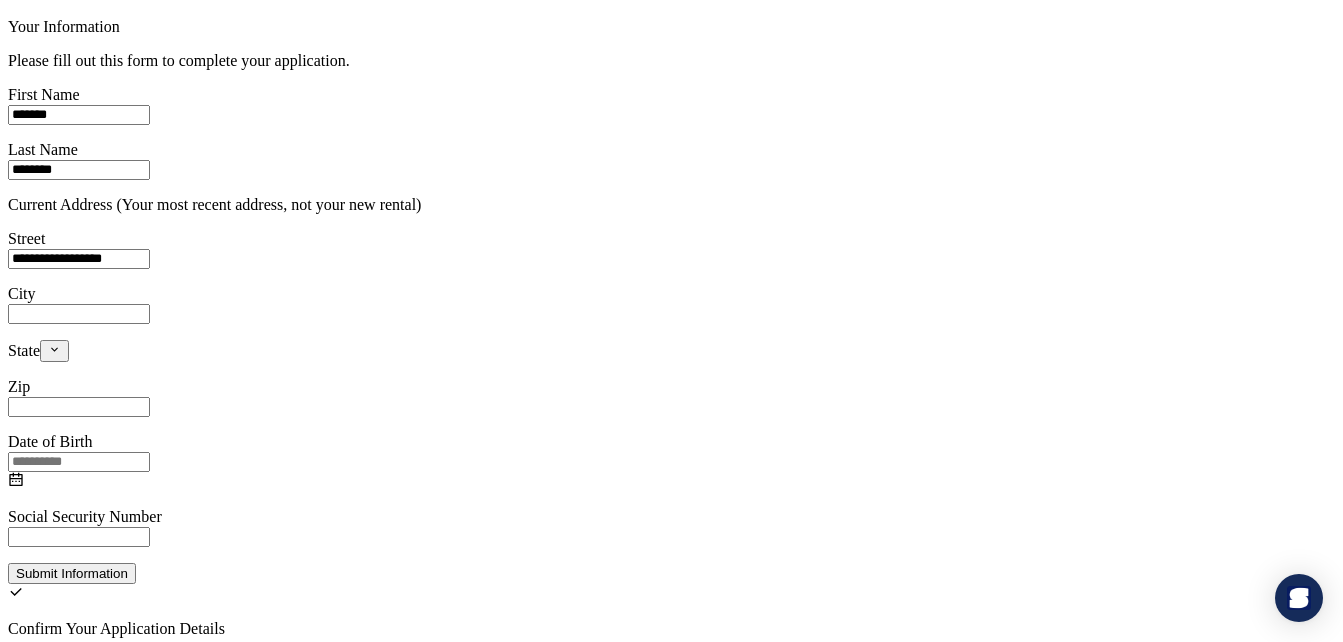 type on "*****" 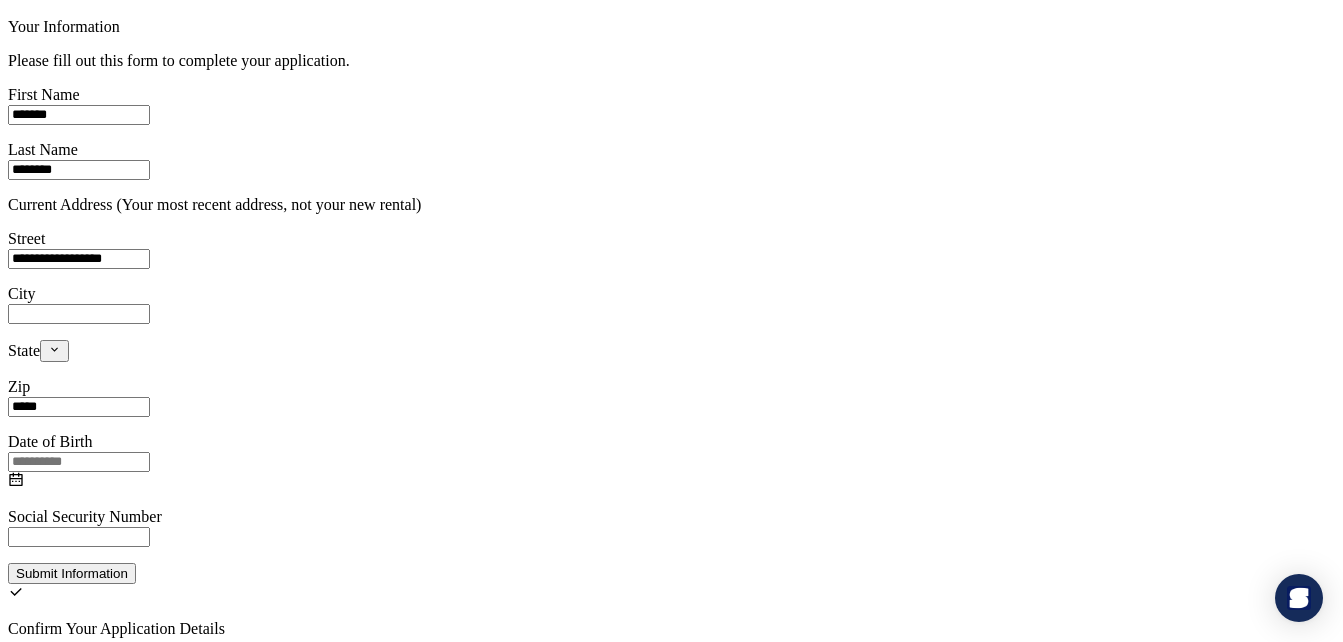 click on "City" at bounding box center [79, 314] 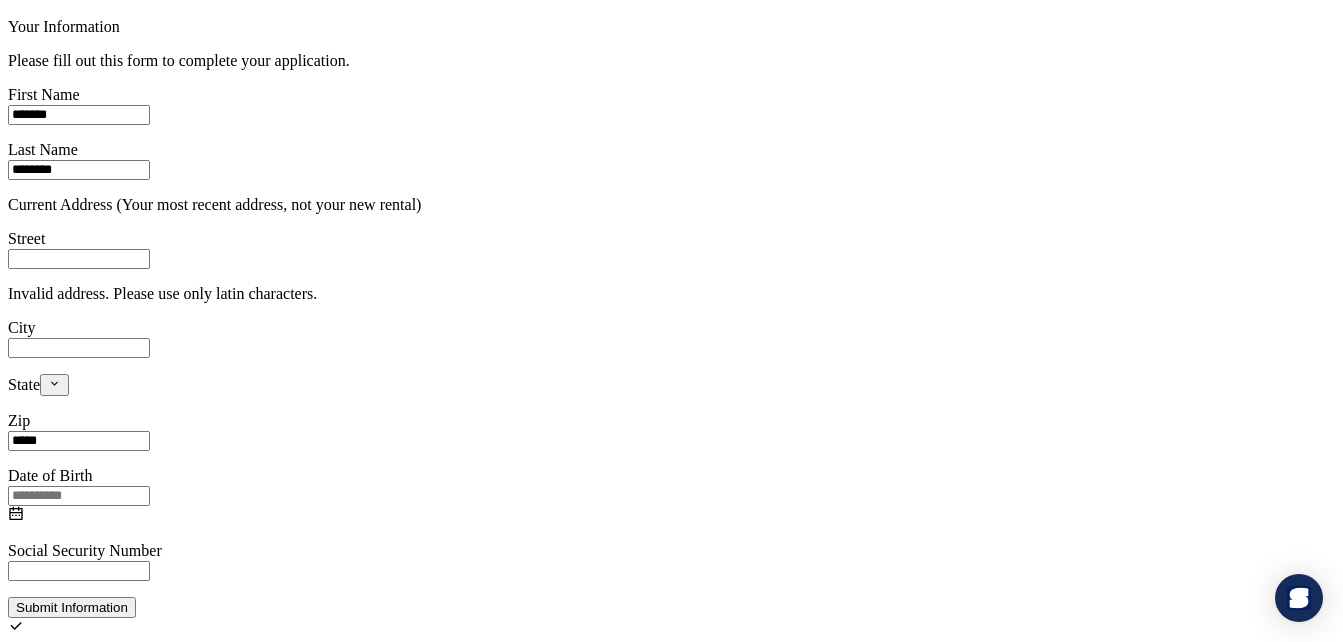 click on "Street" at bounding box center (79, 259) 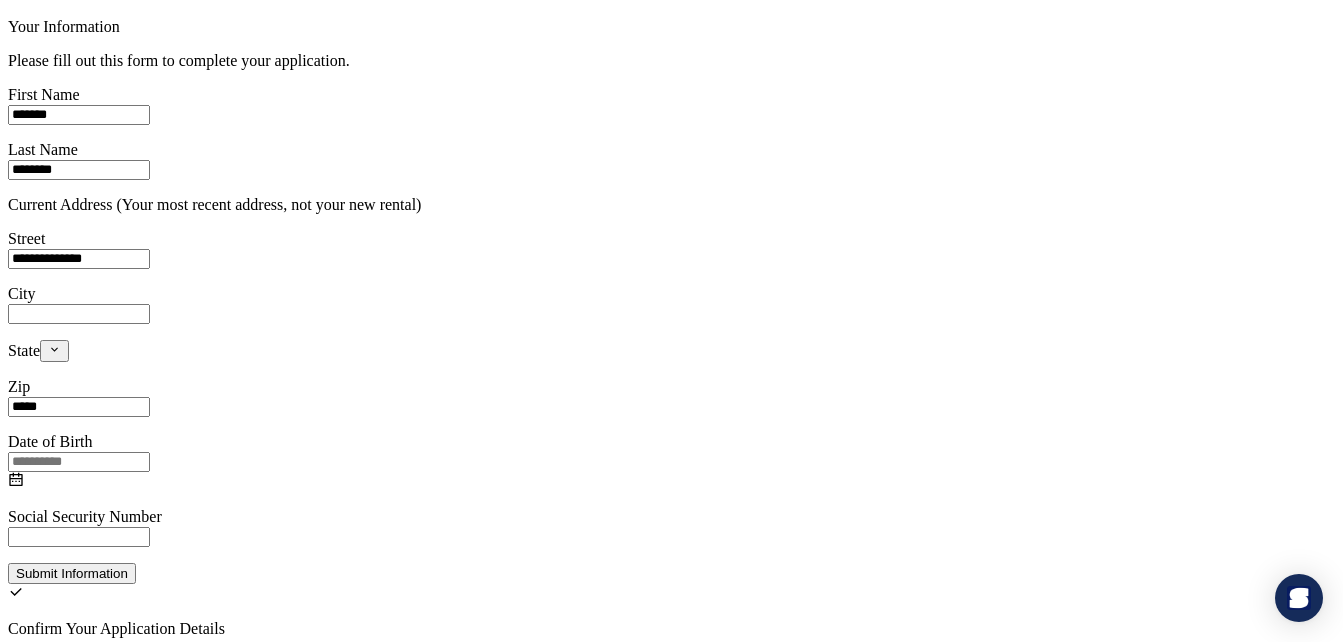 type on "**********" 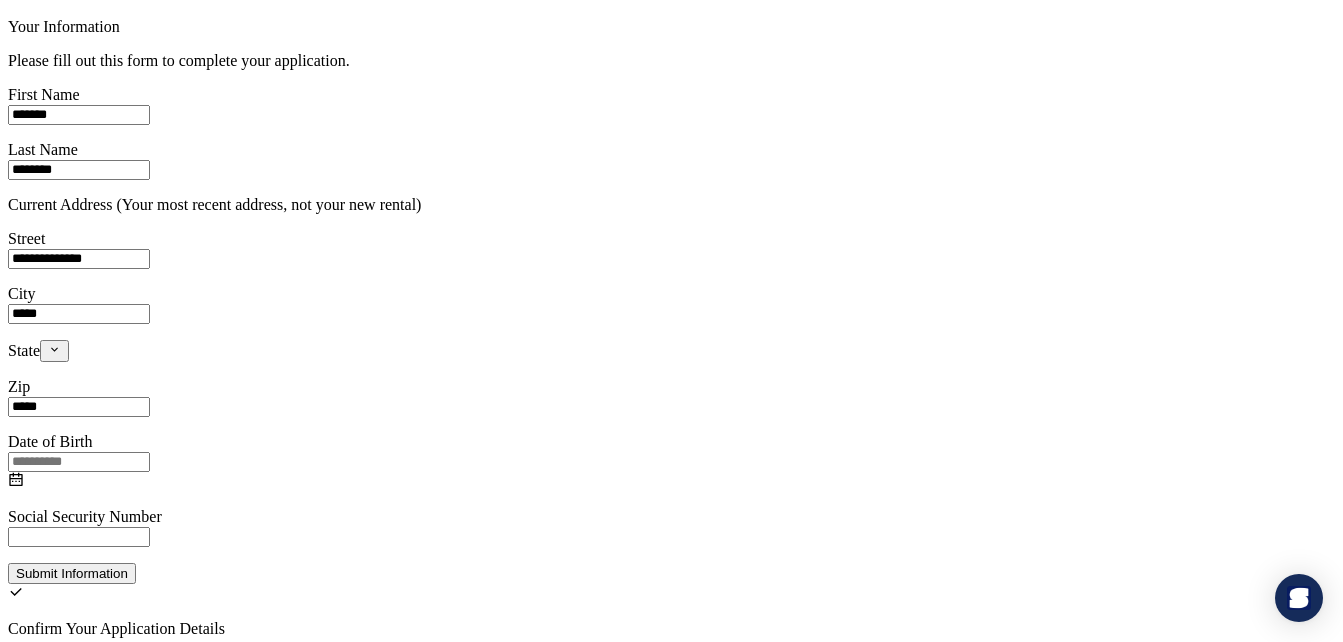 click at bounding box center (54, 351) 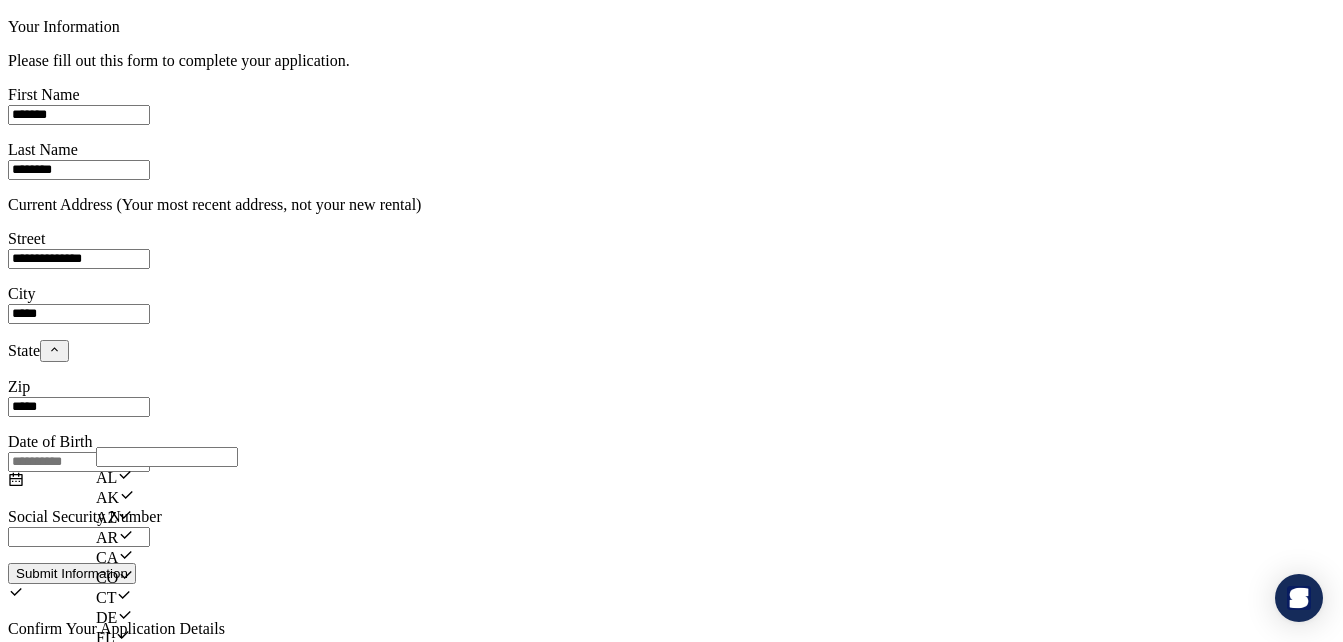 scroll, scrollTop: 58, scrollLeft: 0, axis: vertical 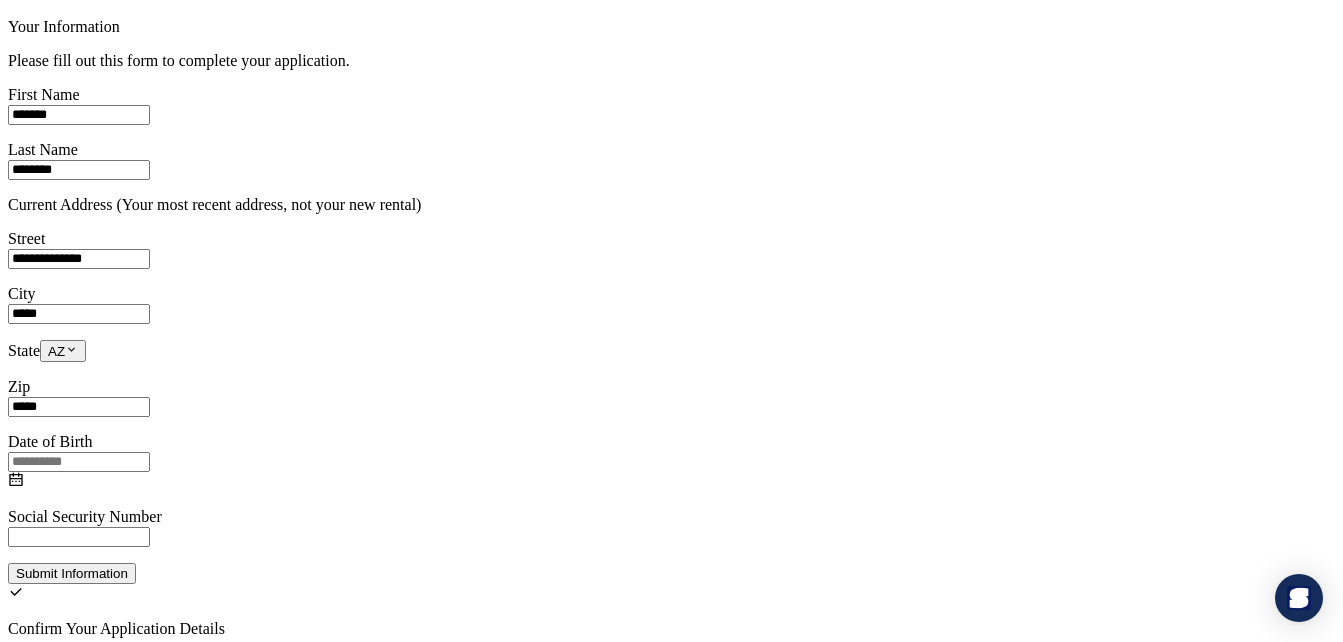 click on "*****" at bounding box center (79, 407) 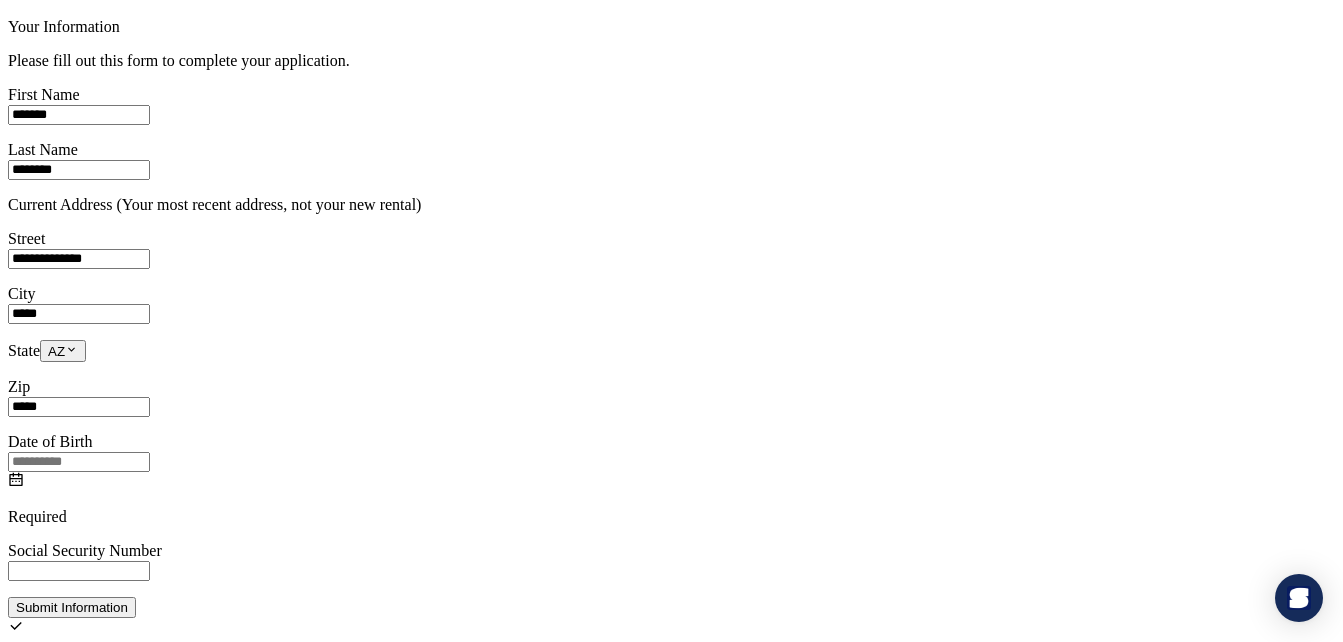 click at bounding box center [79, 571] 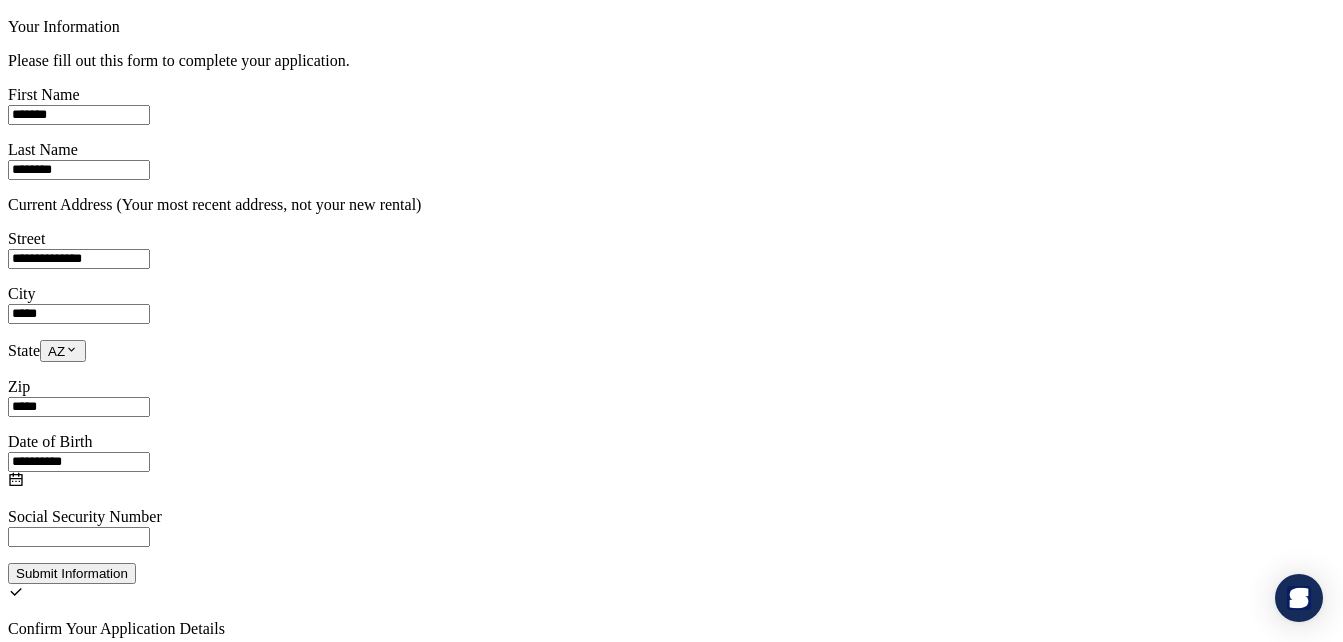 type on "**********" 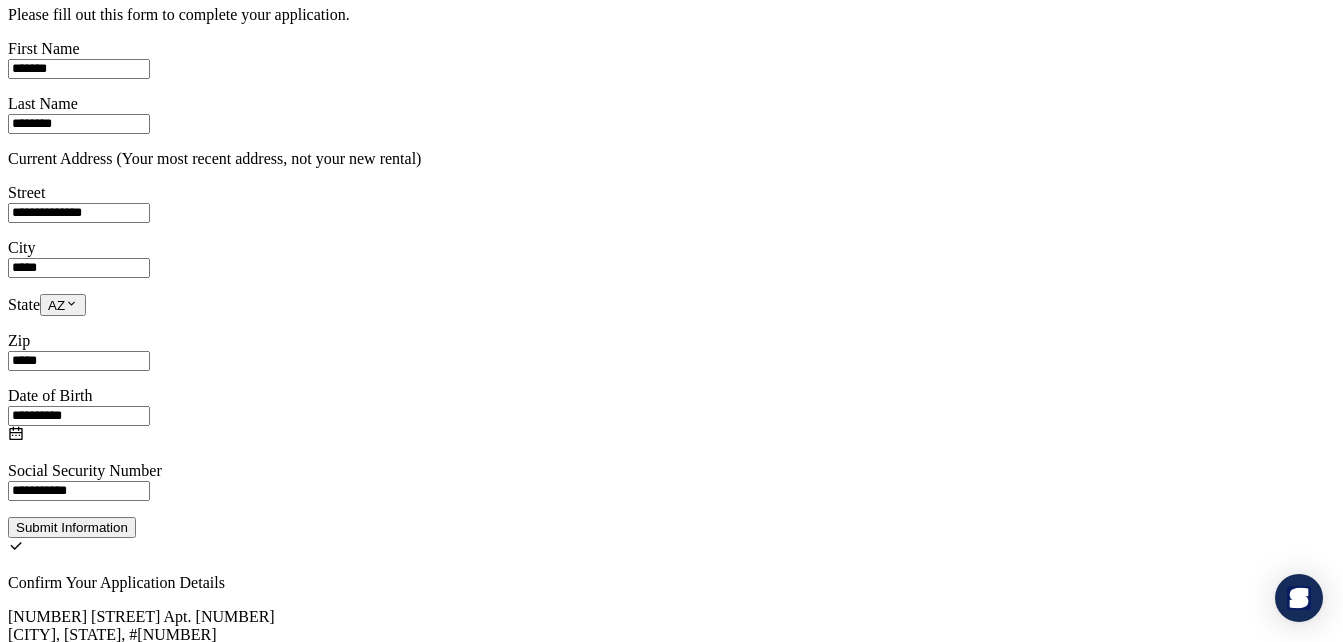 scroll, scrollTop: 278, scrollLeft: 0, axis: vertical 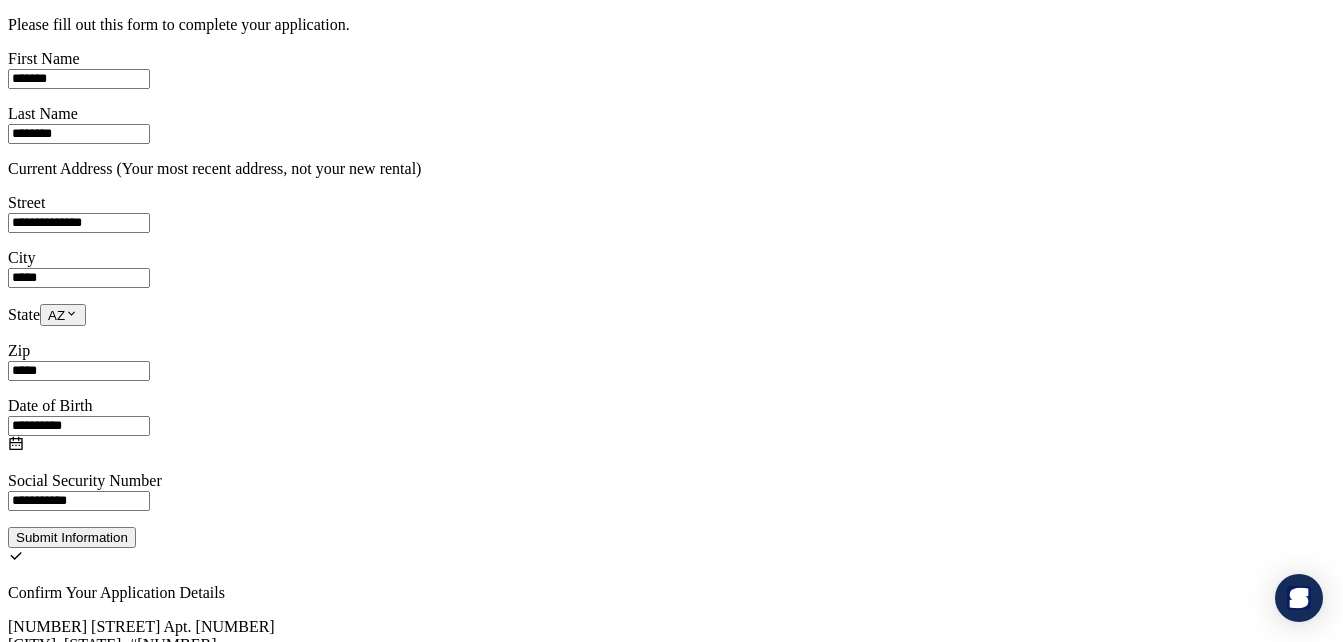 type on "**********" 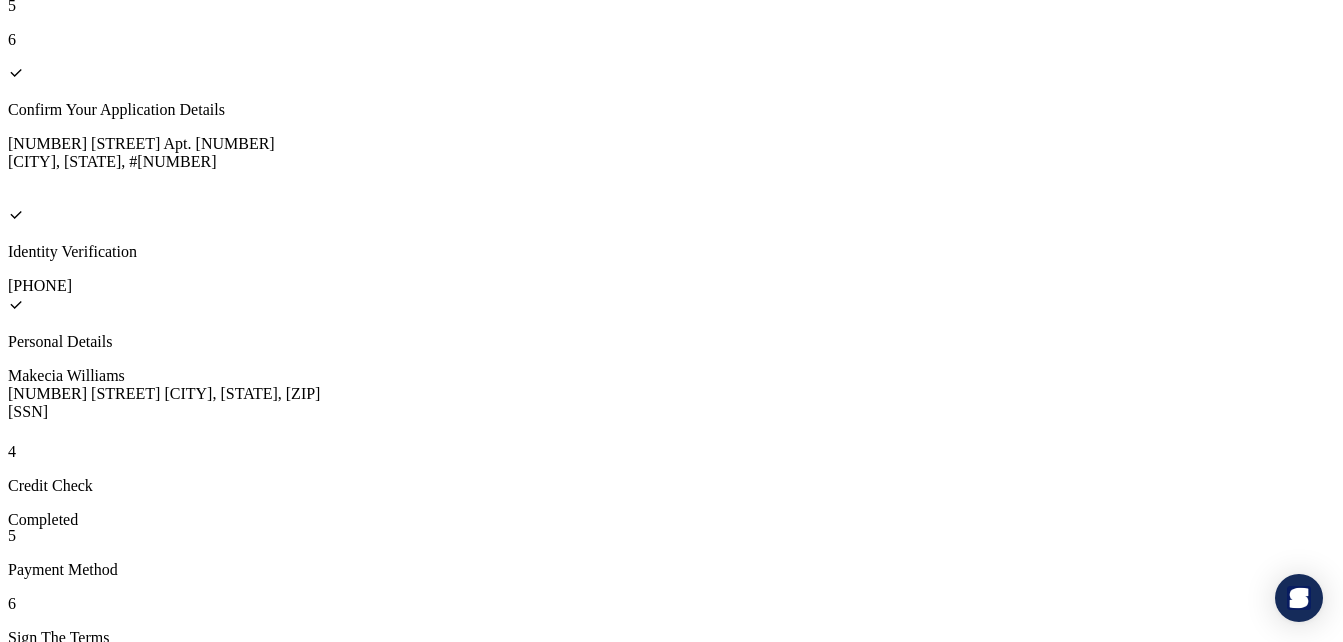 scroll, scrollTop: 194, scrollLeft: 0, axis: vertical 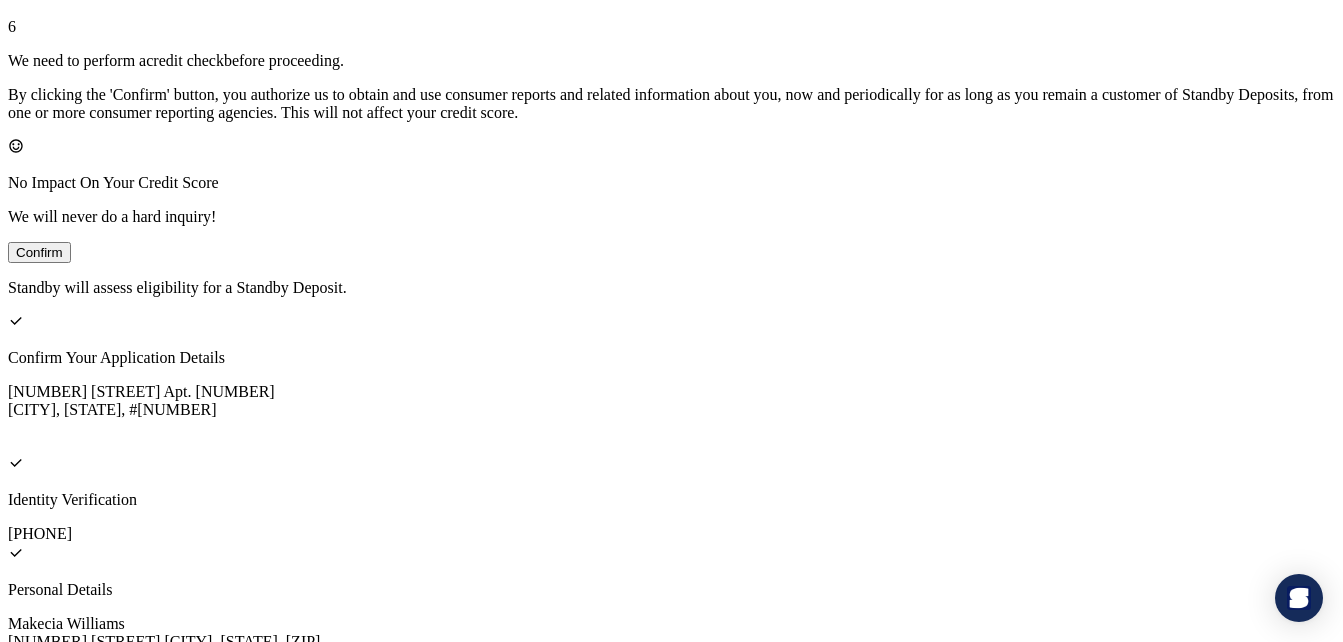click on "Confirm" at bounding box center (39, 252) 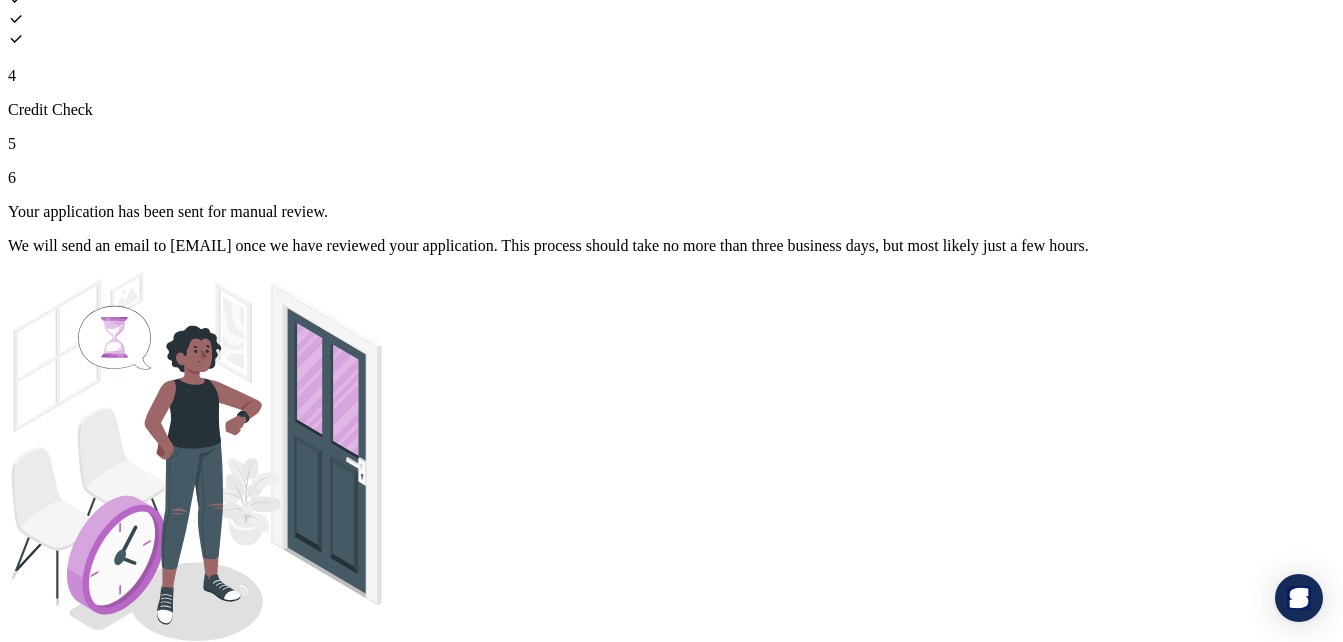 scroll, scrollTop: 279, scrollLeft: 0, axis: vertical 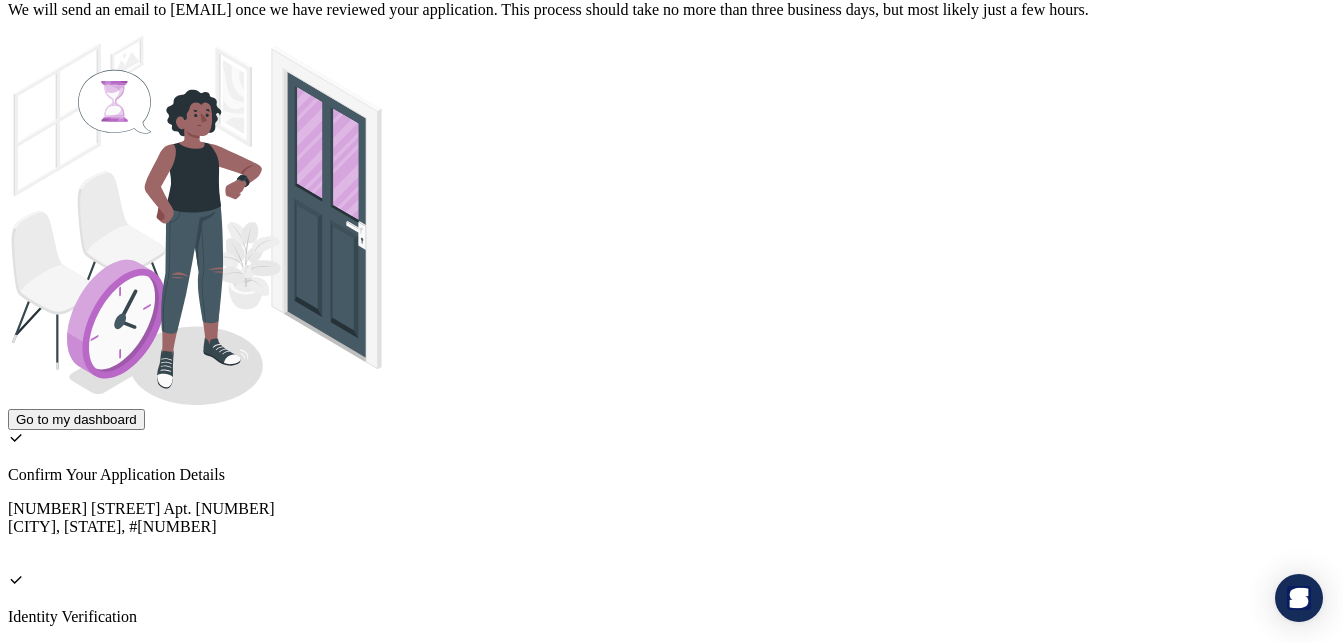 click on "Go to my dashboard" at bounding box center (76, 419) 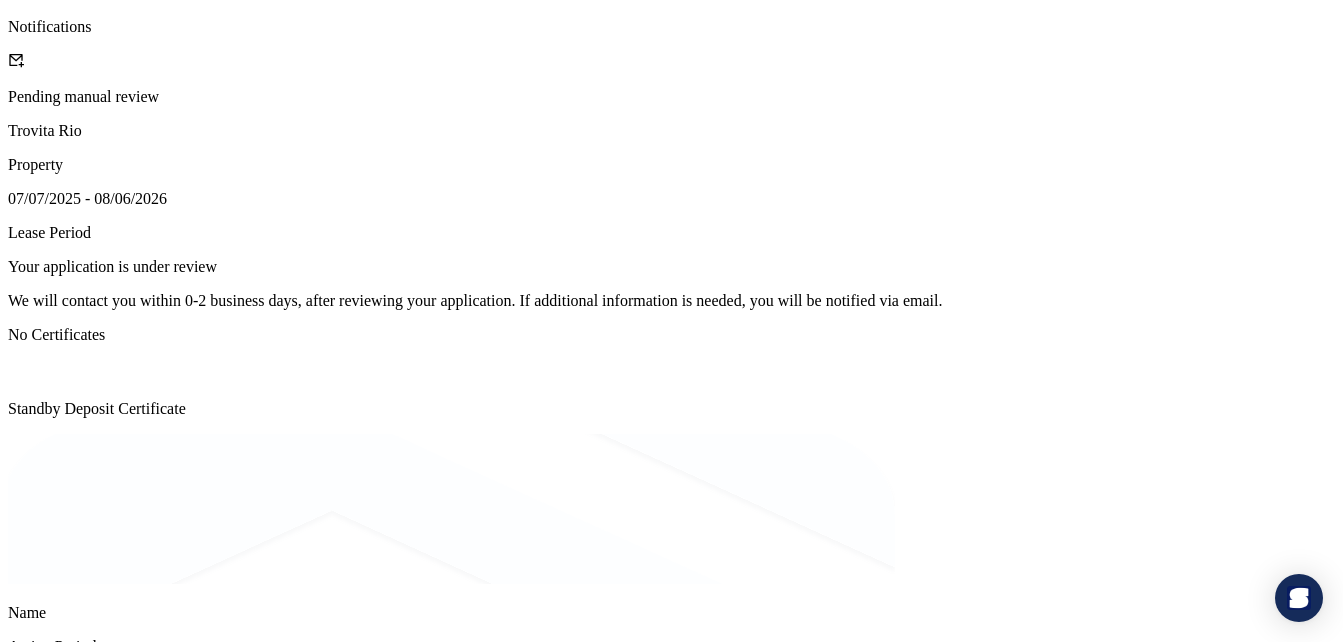 scroll, scrollTop: 232, scrollLeft: 0, axis: vertical 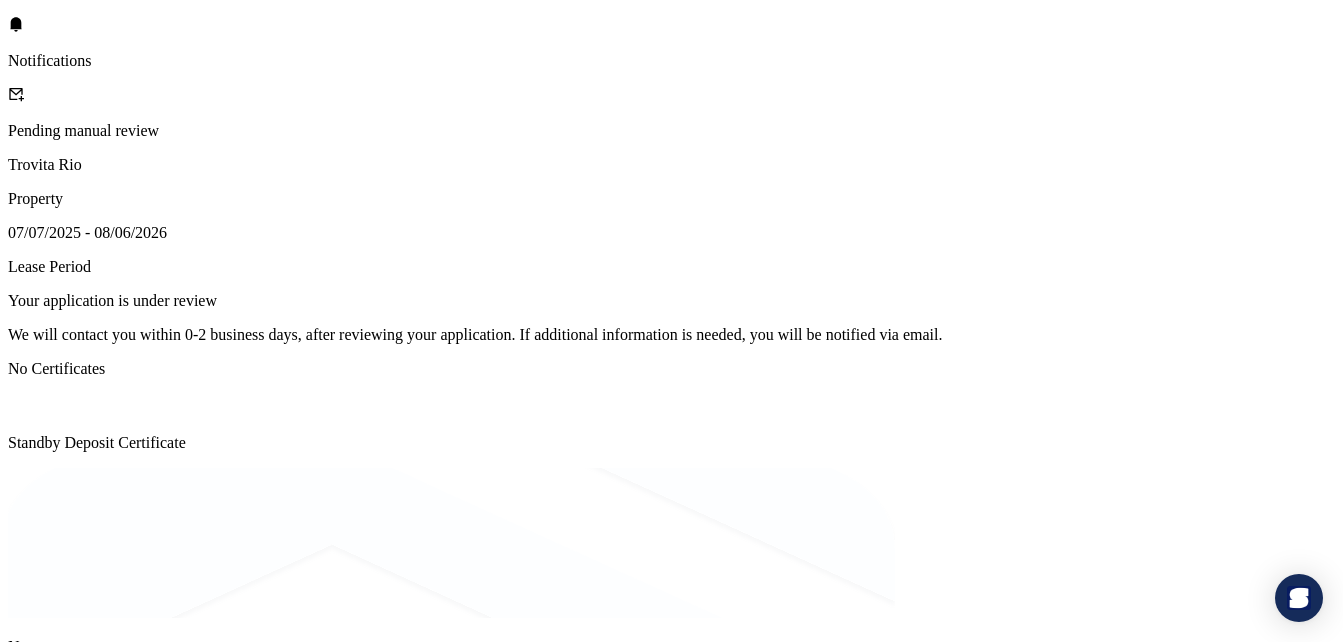 click on "Hello [FIRST]. Welcome to your Standby dashboard! Notifications Pending manual review Trovita Rio Property 07/07/2025 - 08/06/2026 Lease Period Your application is under review We will contact you within 0-2 business days, after reviewing your application. If additional information is needed, you will be notified via email. No Certificates Standby Deposit Certificate Name Active Period Standby ID Email" at bounding box center [671, 362] 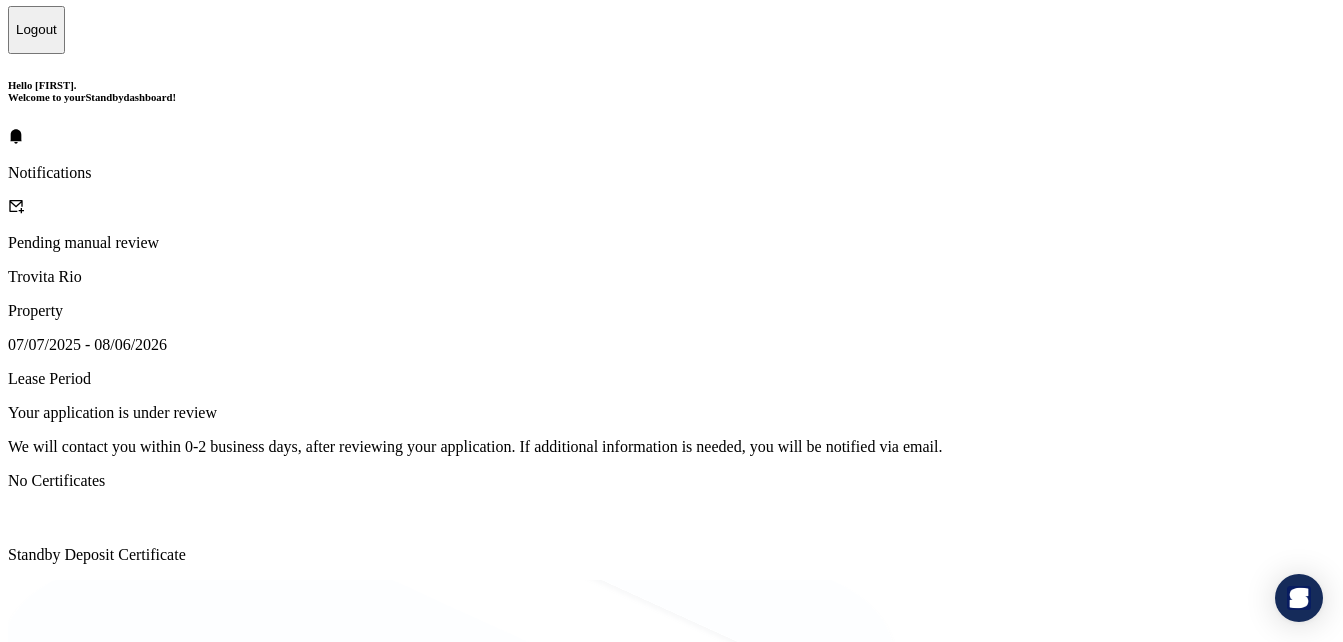 scroll, scrollTop: 121, scrollLeft: 0, axis: vertical 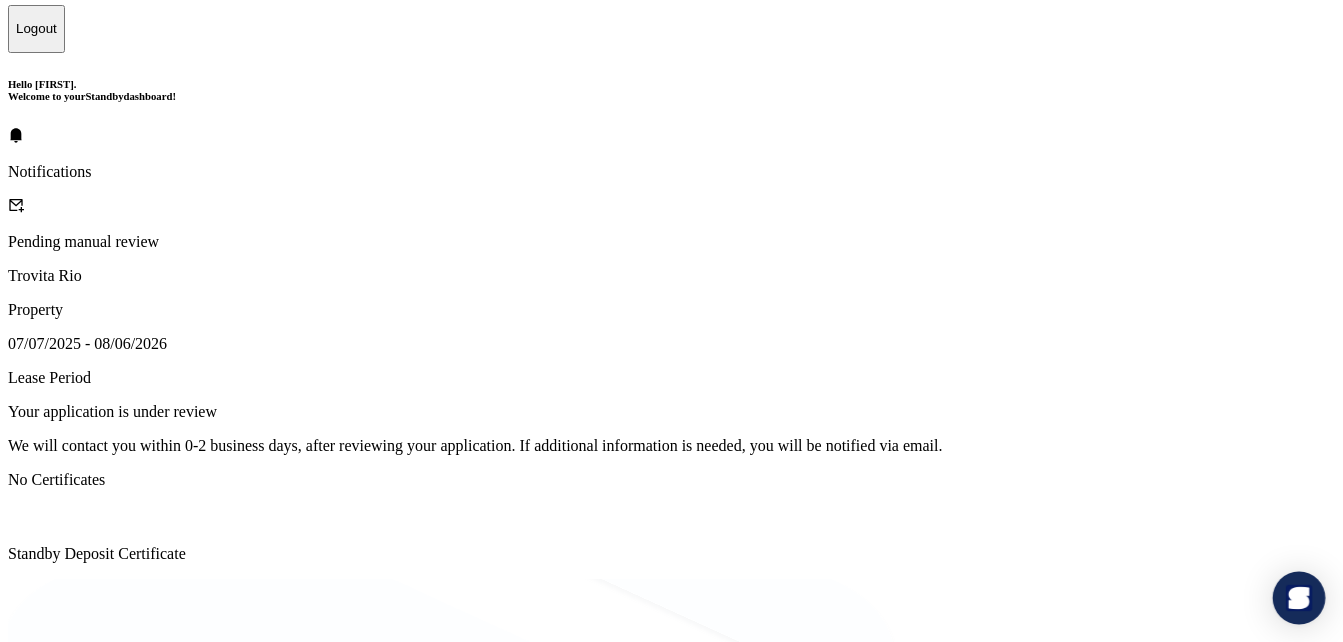 click at bounding box center (1299, 598) 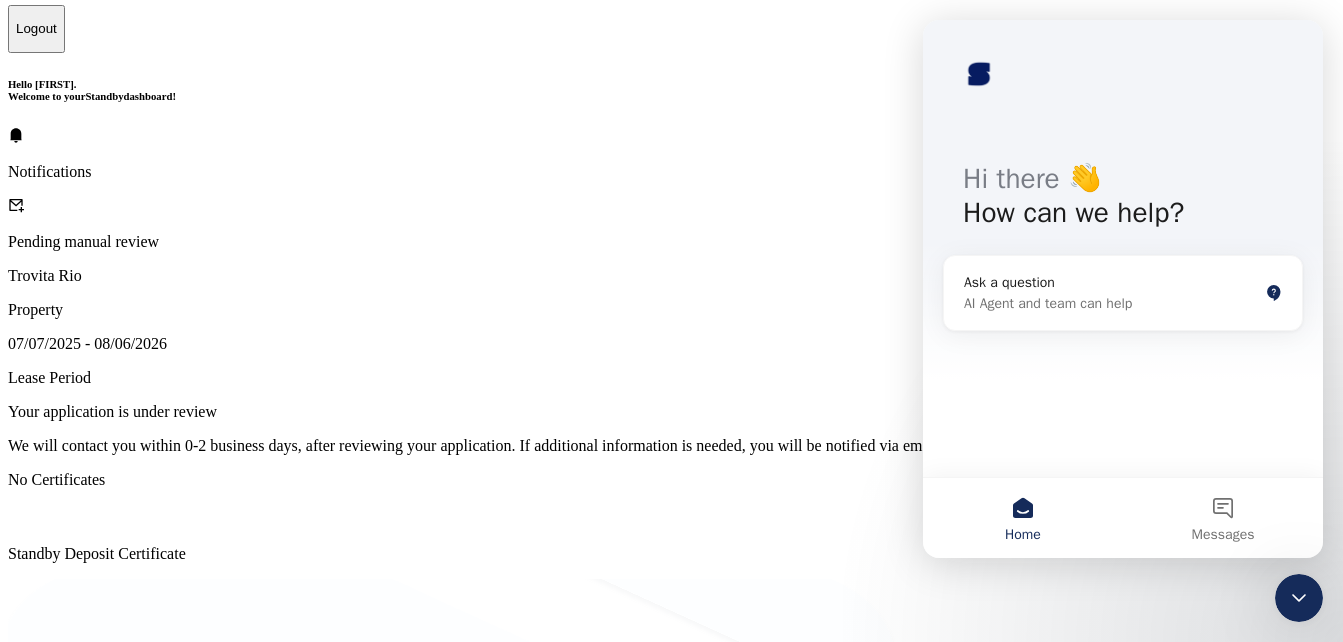 scroll, scrollTop: 0, scrollLeft: 0, axis: both 